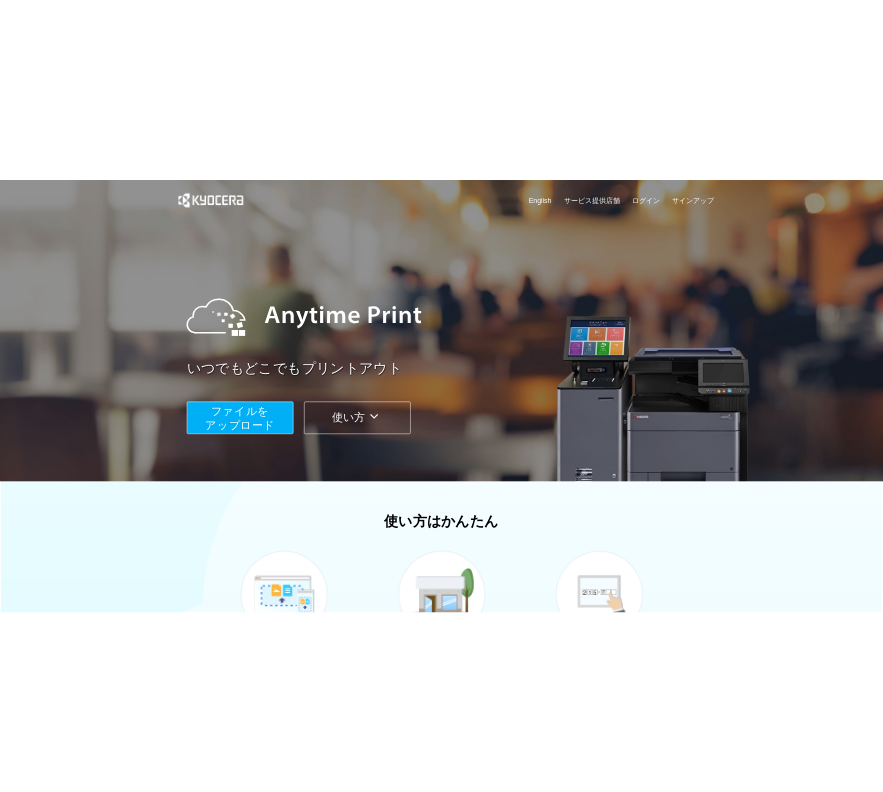 scroll, scrollTop: 0, scrollLeft: 0, axis: both 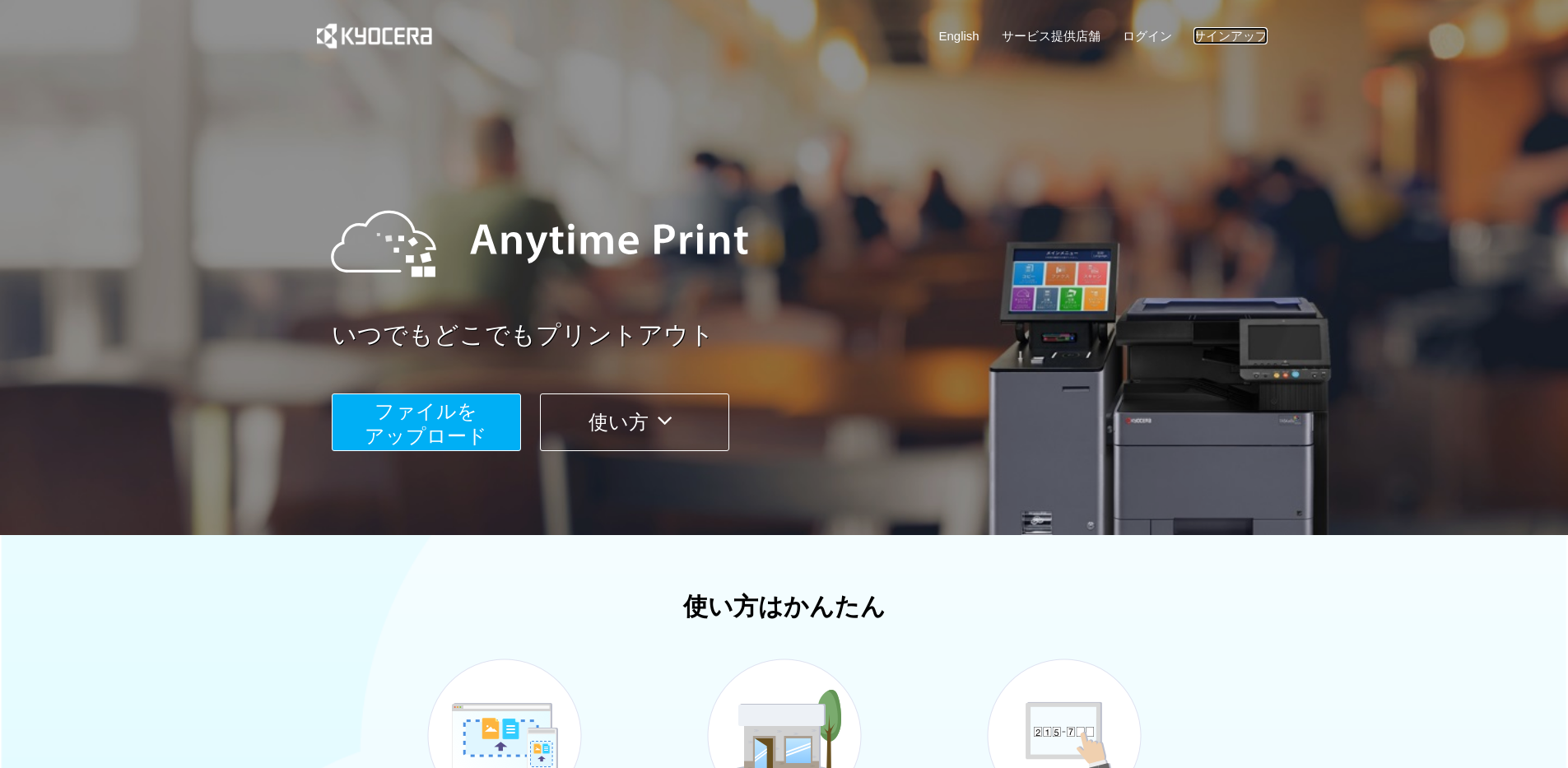 click on "サインアップ" at bounding box center [1231, 35] 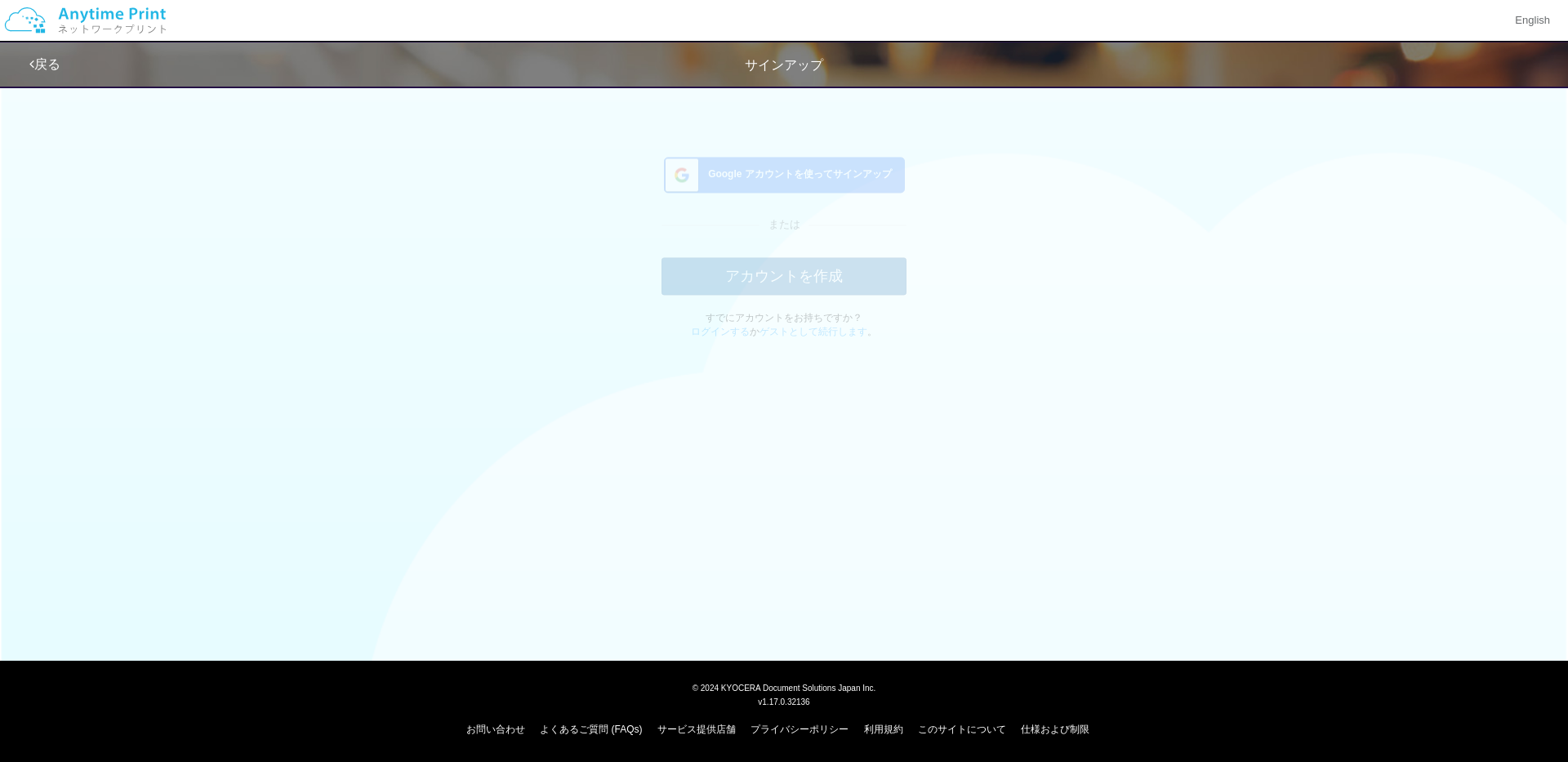 click on "Google アカウントを使ってサインアップ" at bounding box center [796, 187] 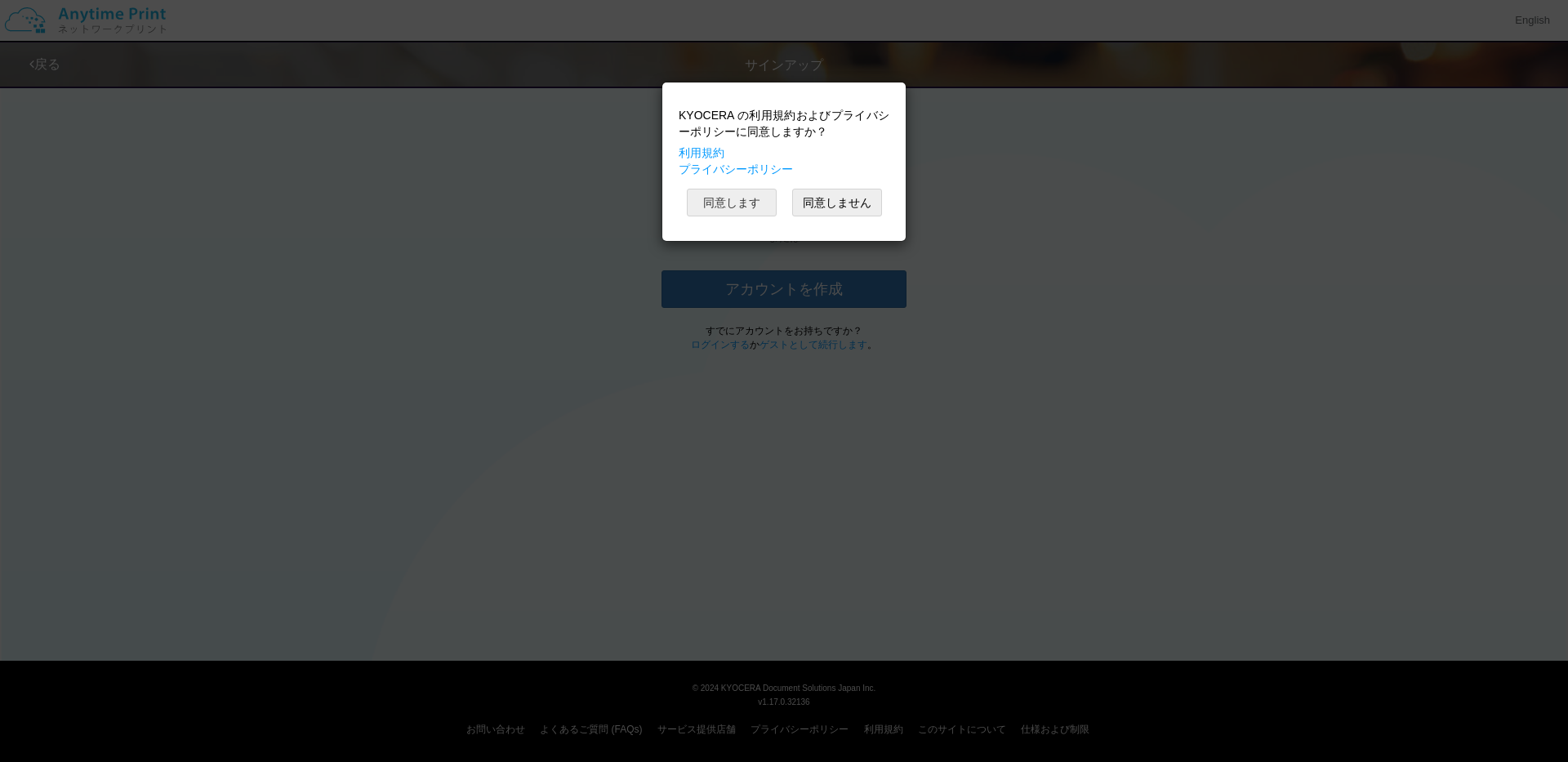 click on "同意します" at bounding box center (732, 203) 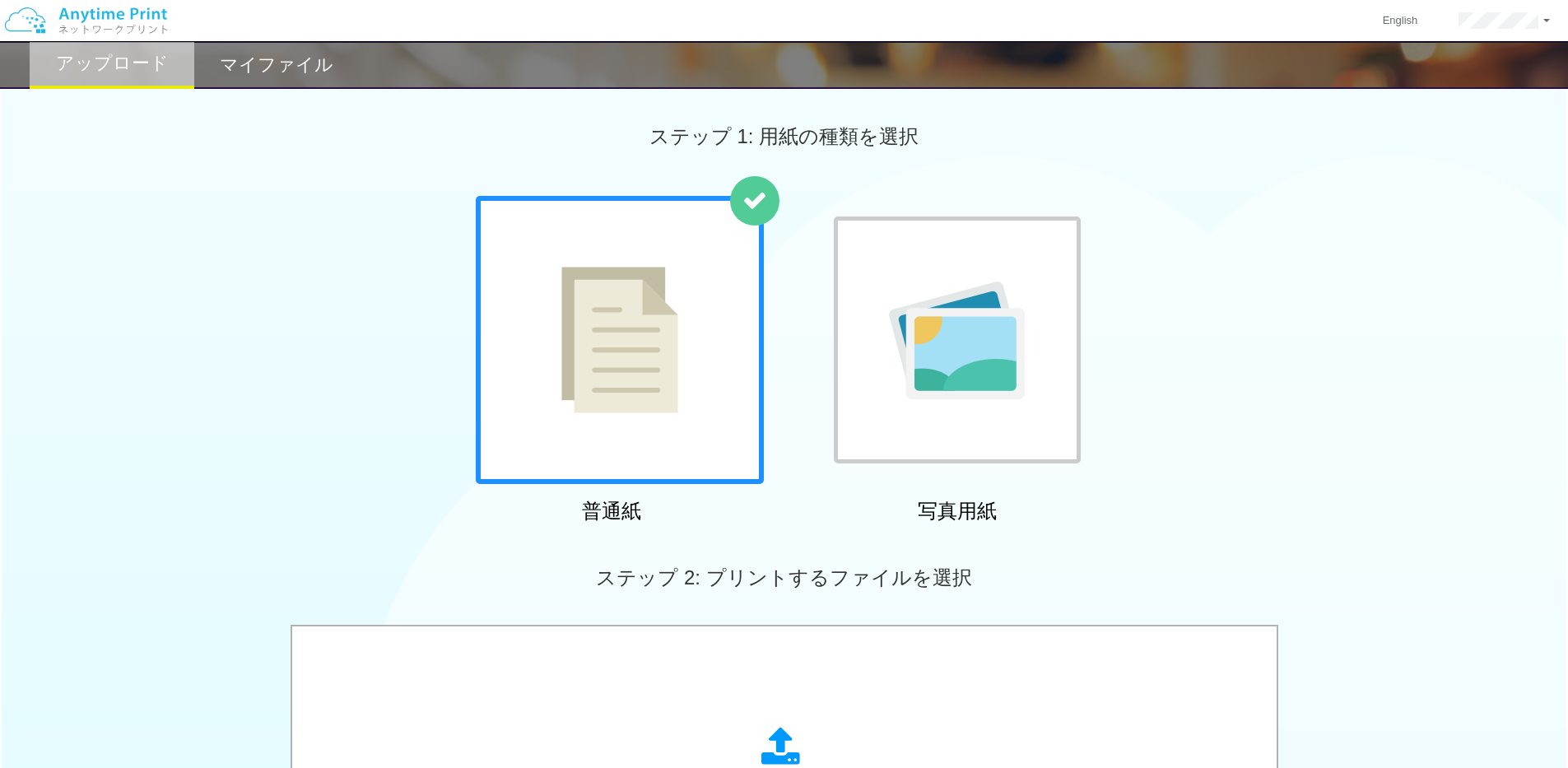 click on "マイファイル" at bounding box center (277, 65) 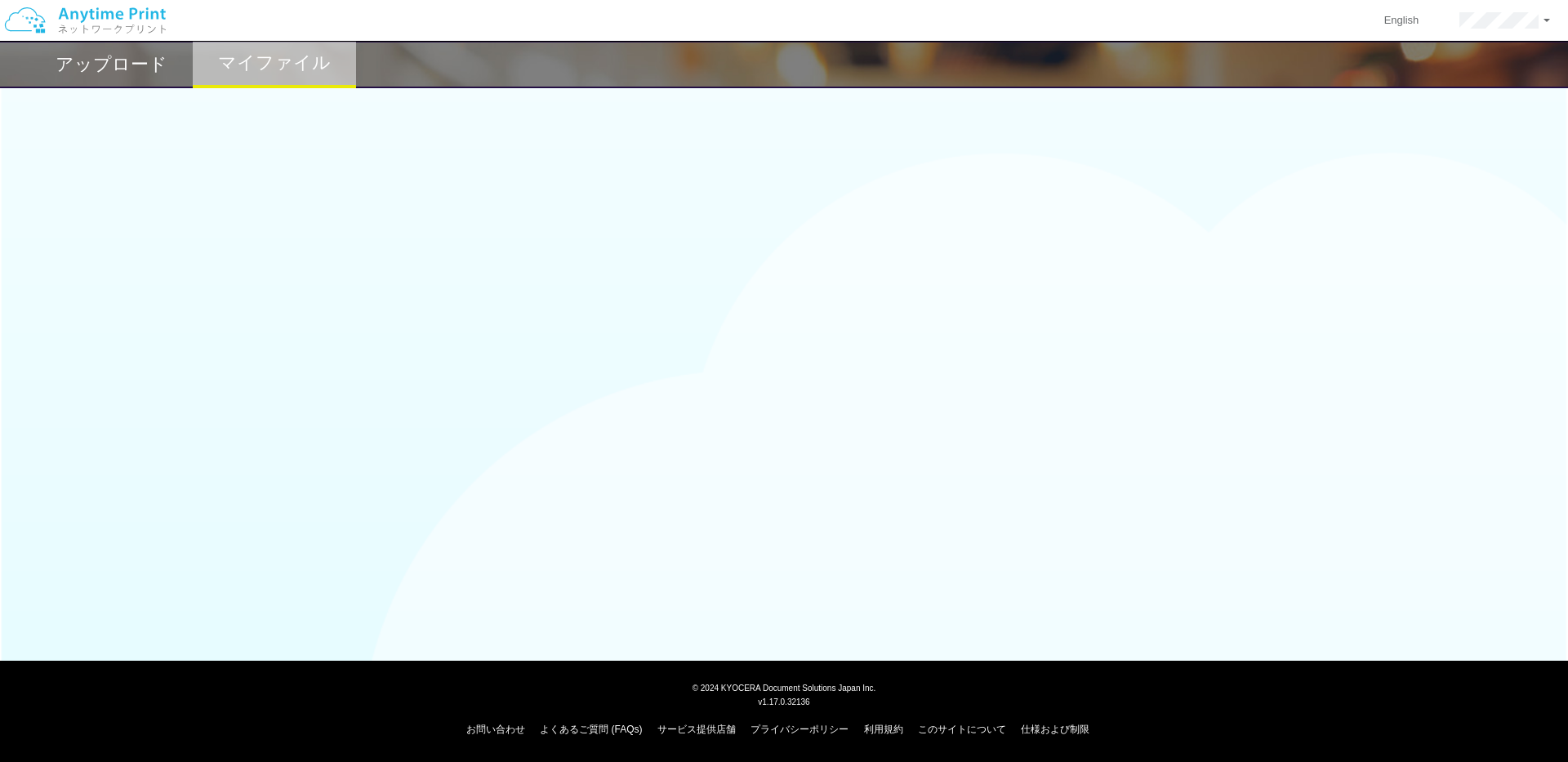 click on "アップロード
マイファイル" at bounding box center [784, 232] 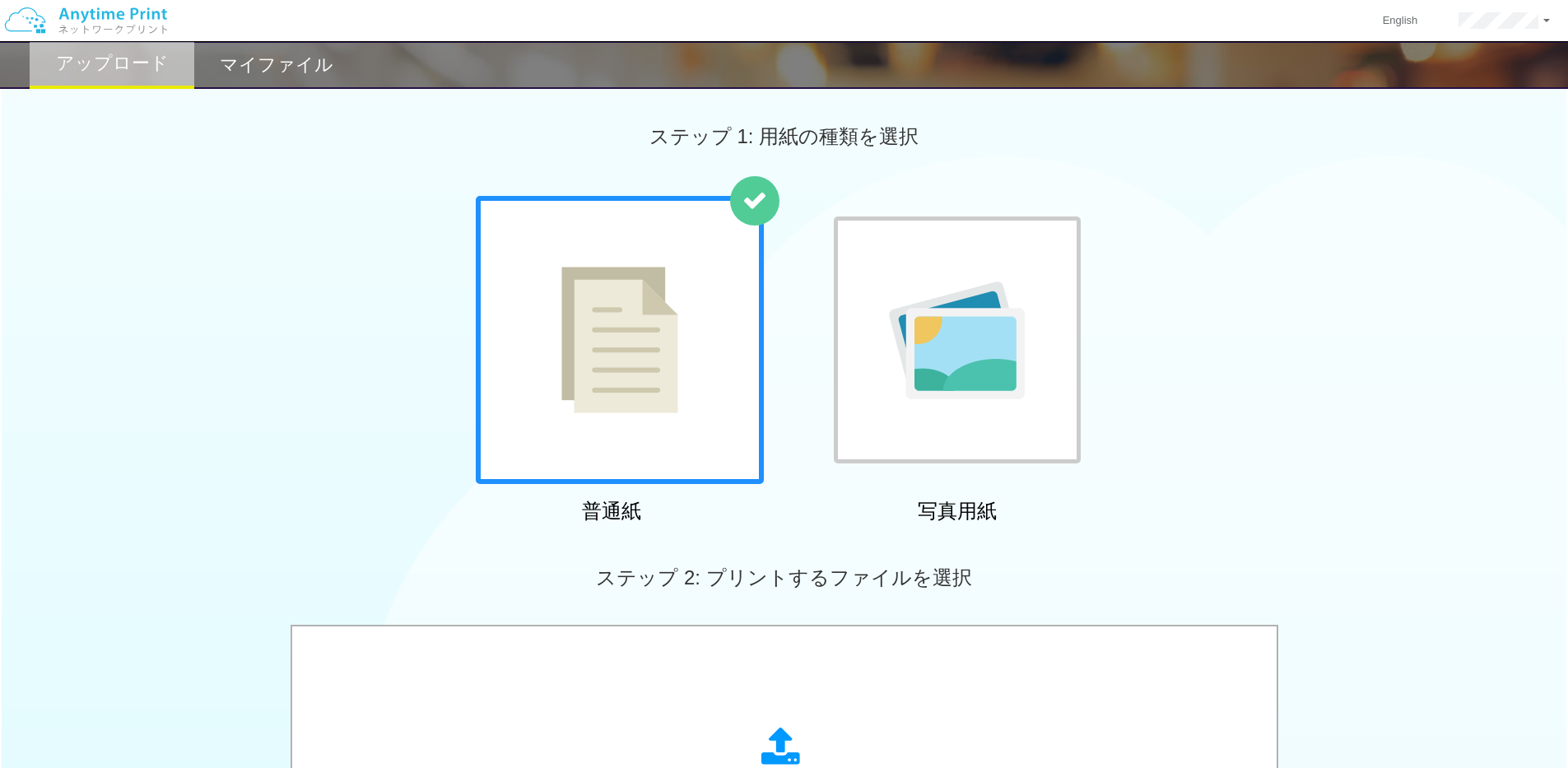 click on "マイファイル" at bounding box center (277, 65) 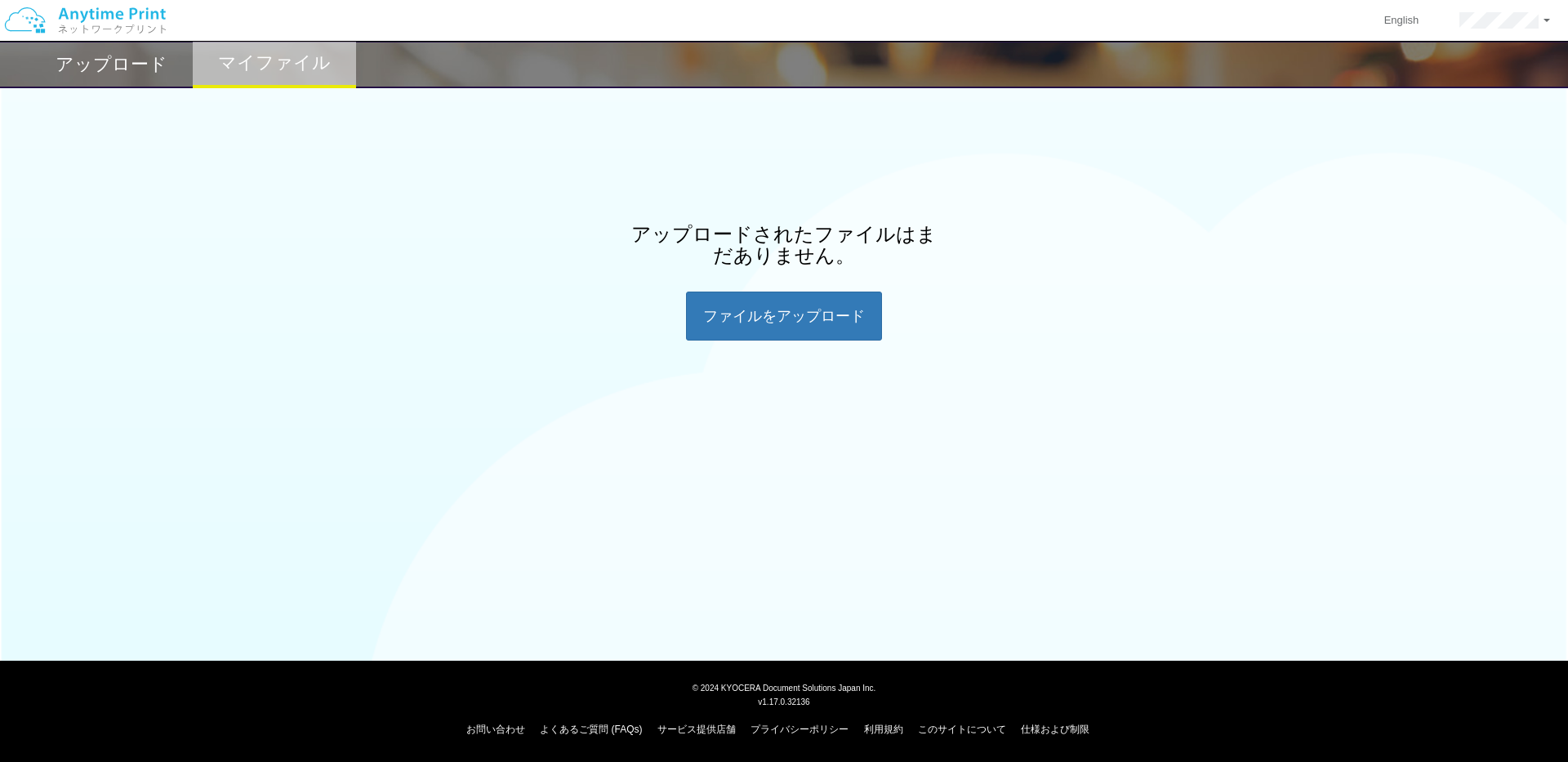 click on "アップロード" at bounding box center [111, 65] 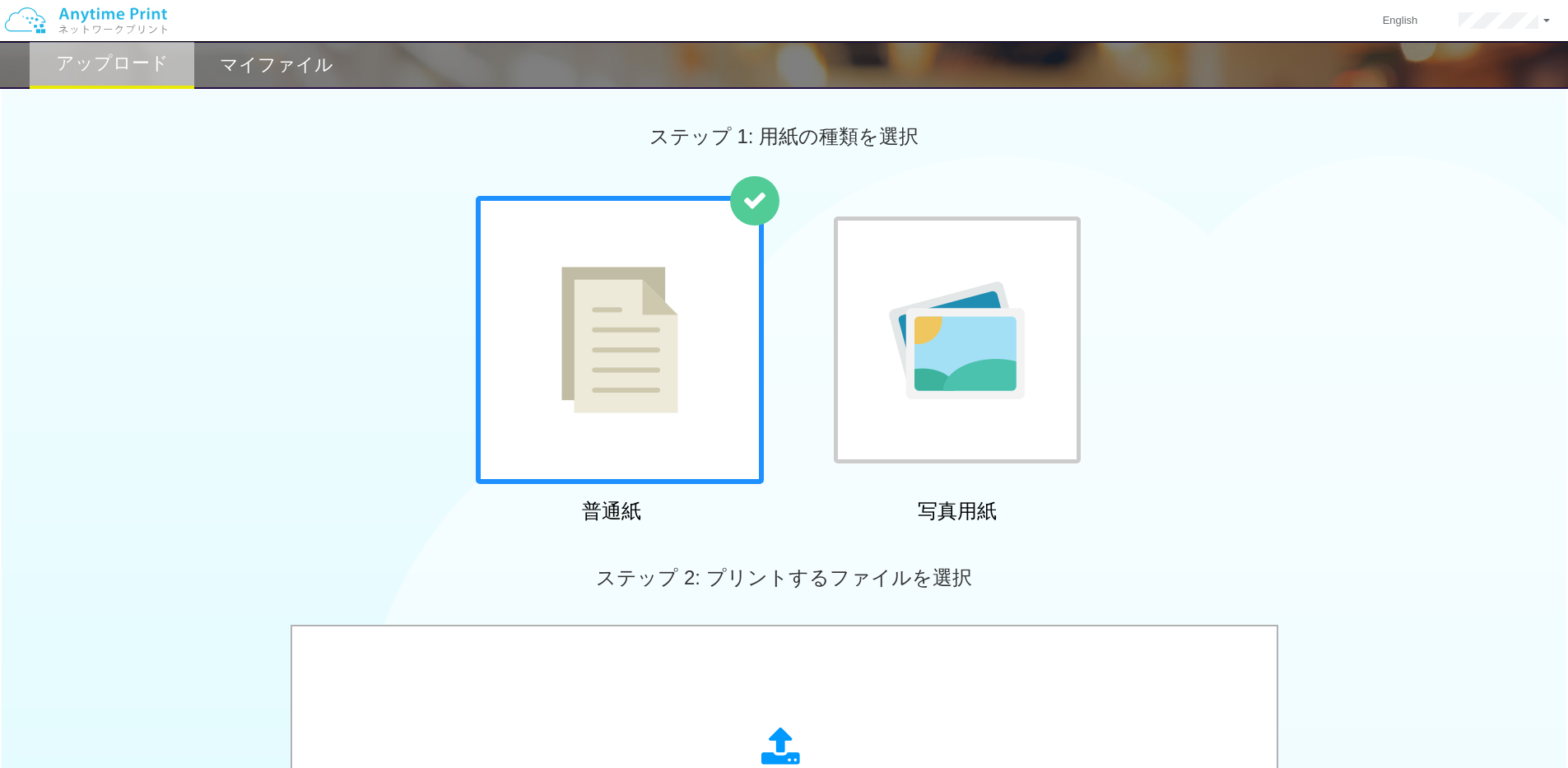 click at bounding box center (620, 340) 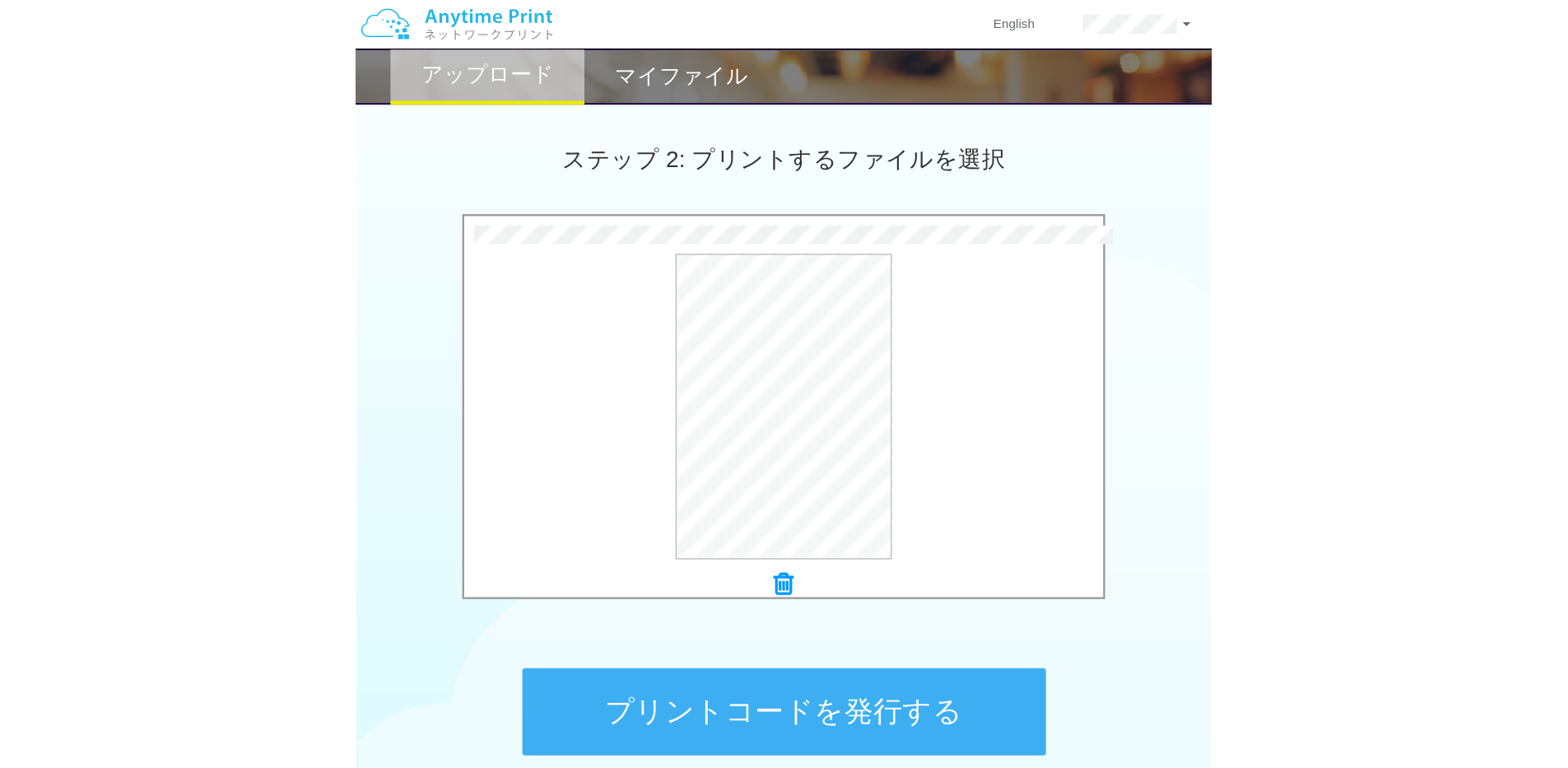 scroll, scrollTop: 435, scrollLeft: 0, axis: vertical 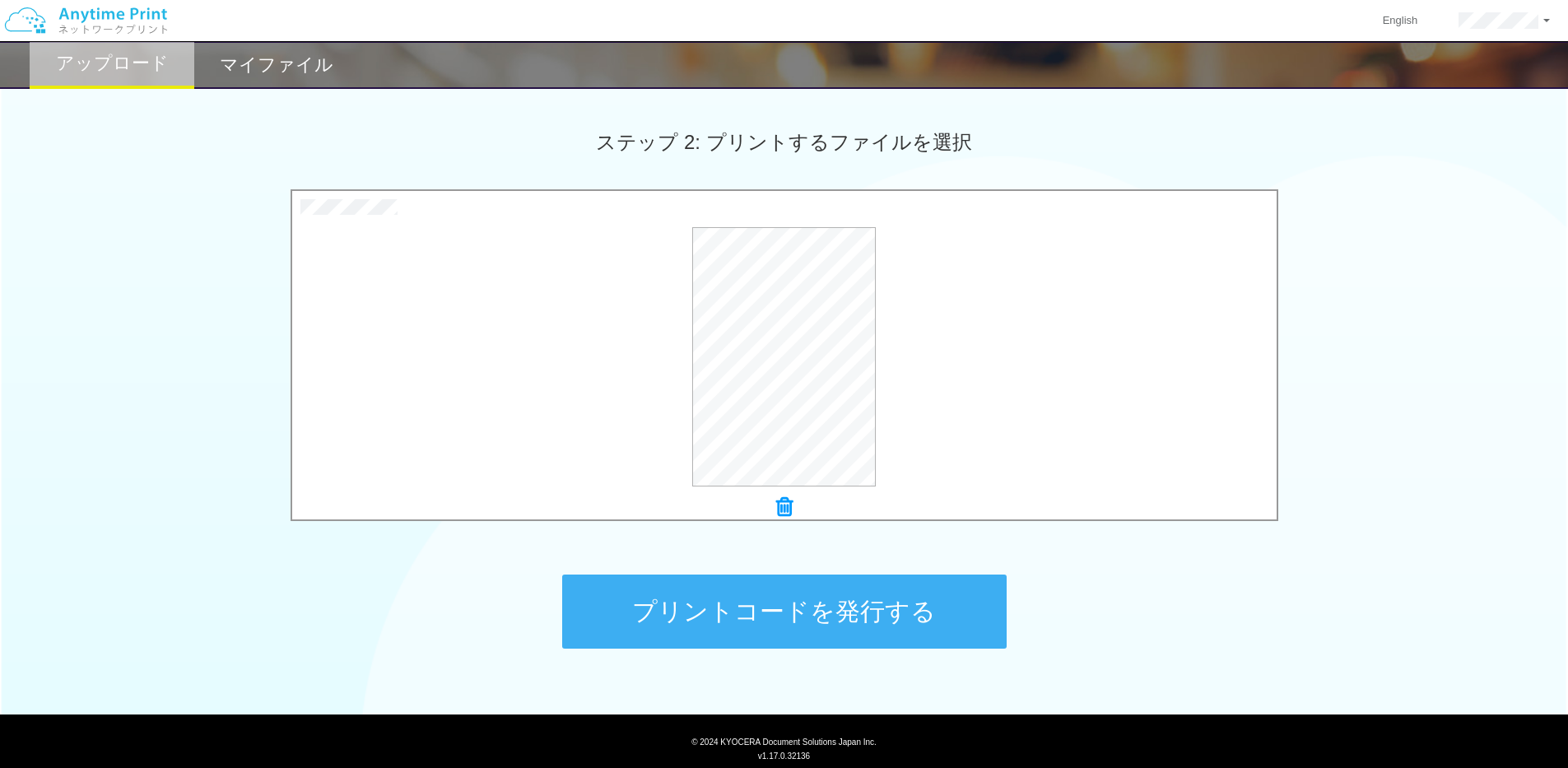 click on "プリントコードを発行する" at bounding box center (784, 612) 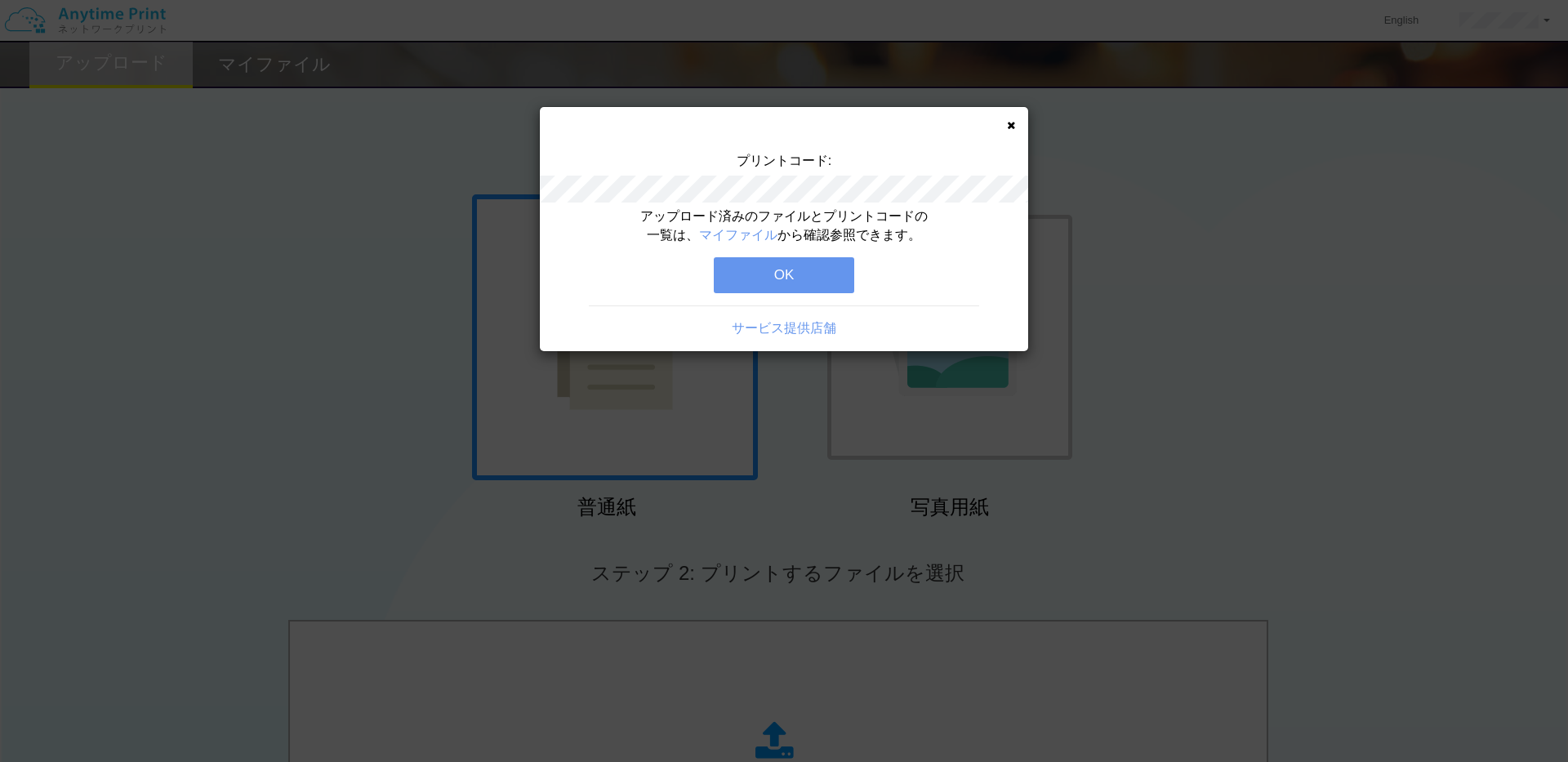 click on "OK" at bounding box center [784, 275] 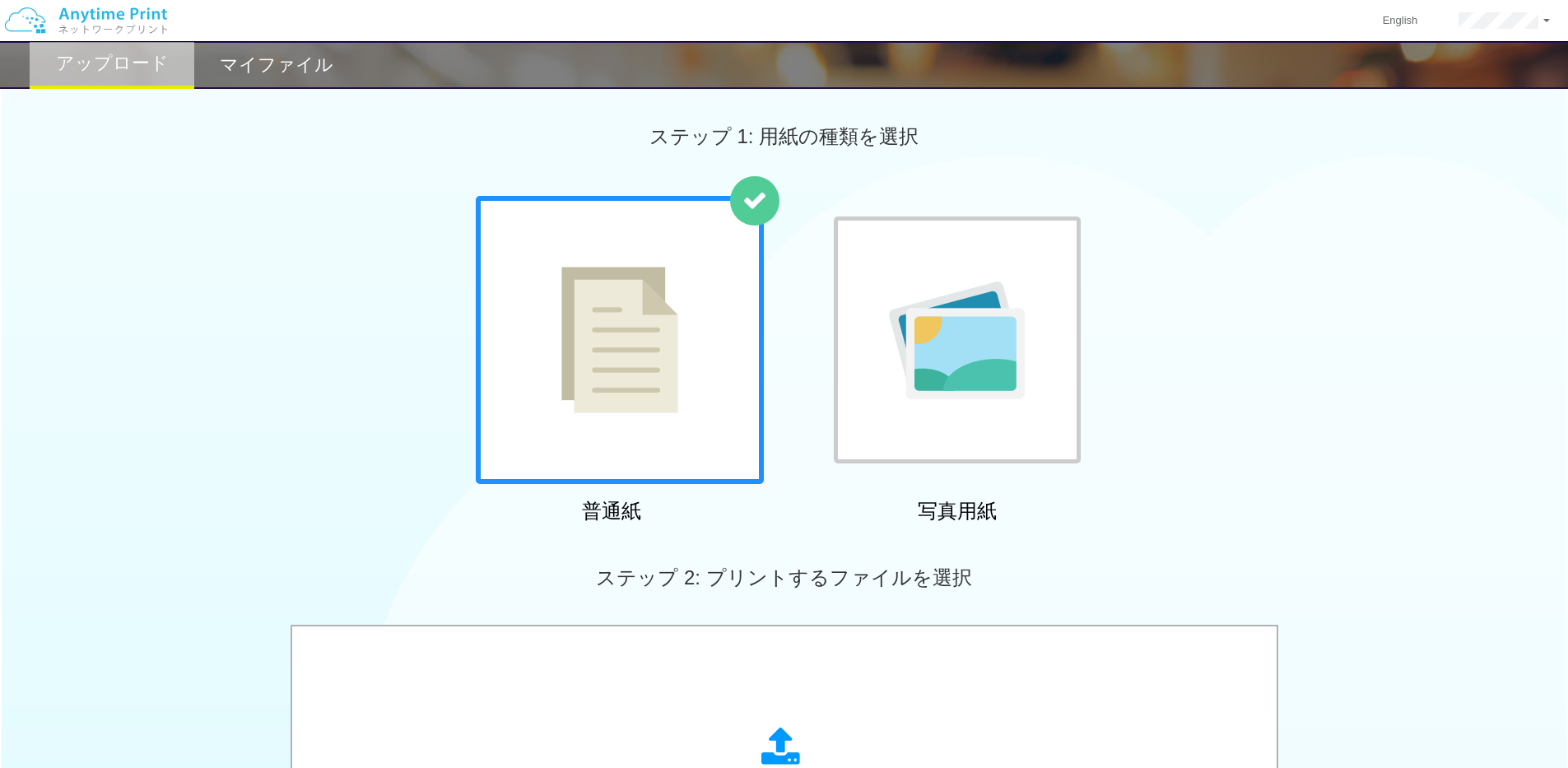 click on "普通紙
写真用紙" at bounding box center [784, 363] 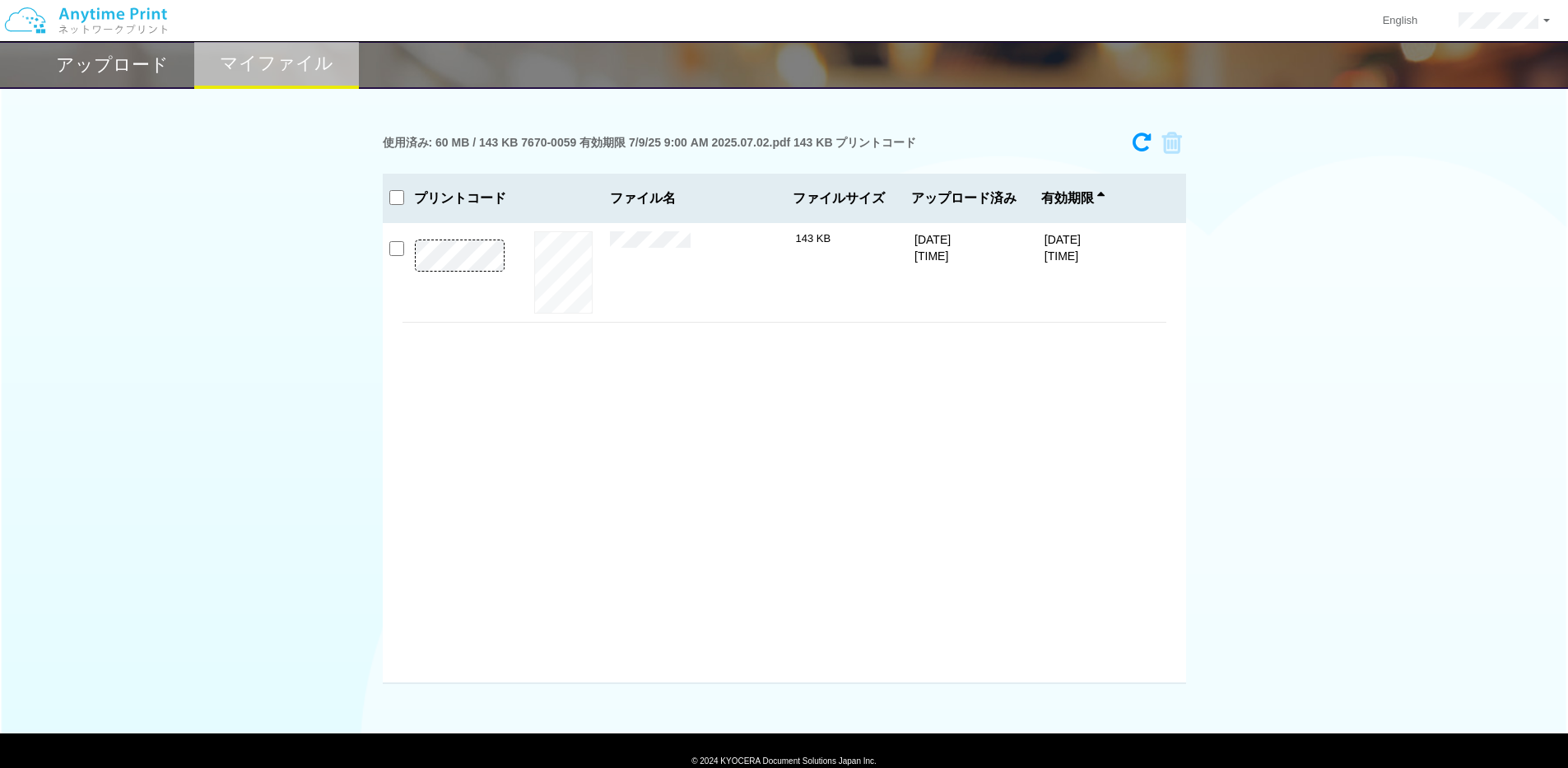 click on "プリントコード:
OK
サービス提供店舗" at bounding box center [784, 404] 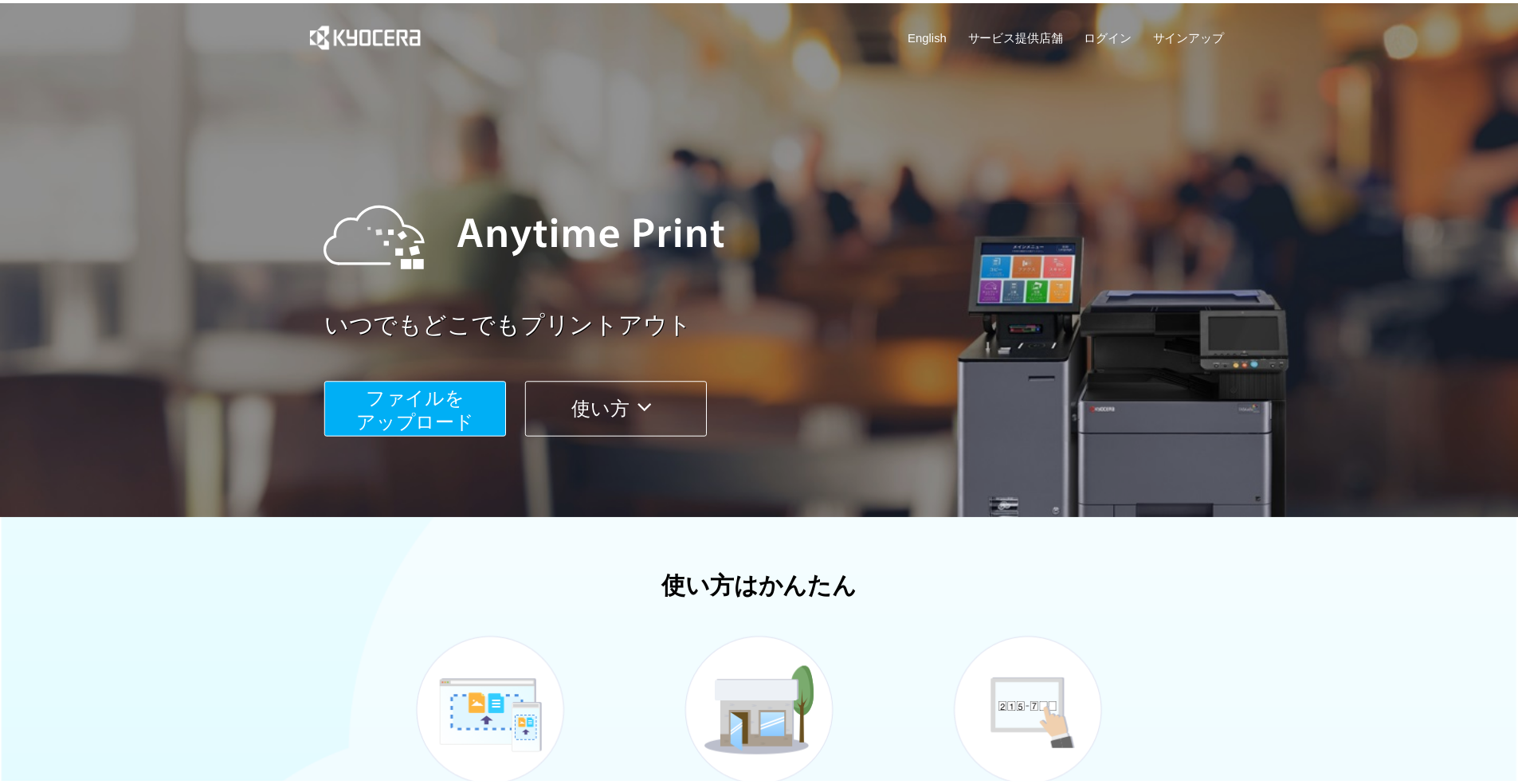scroll, scrollTop: 0, scrollLeft: 0, axis: both 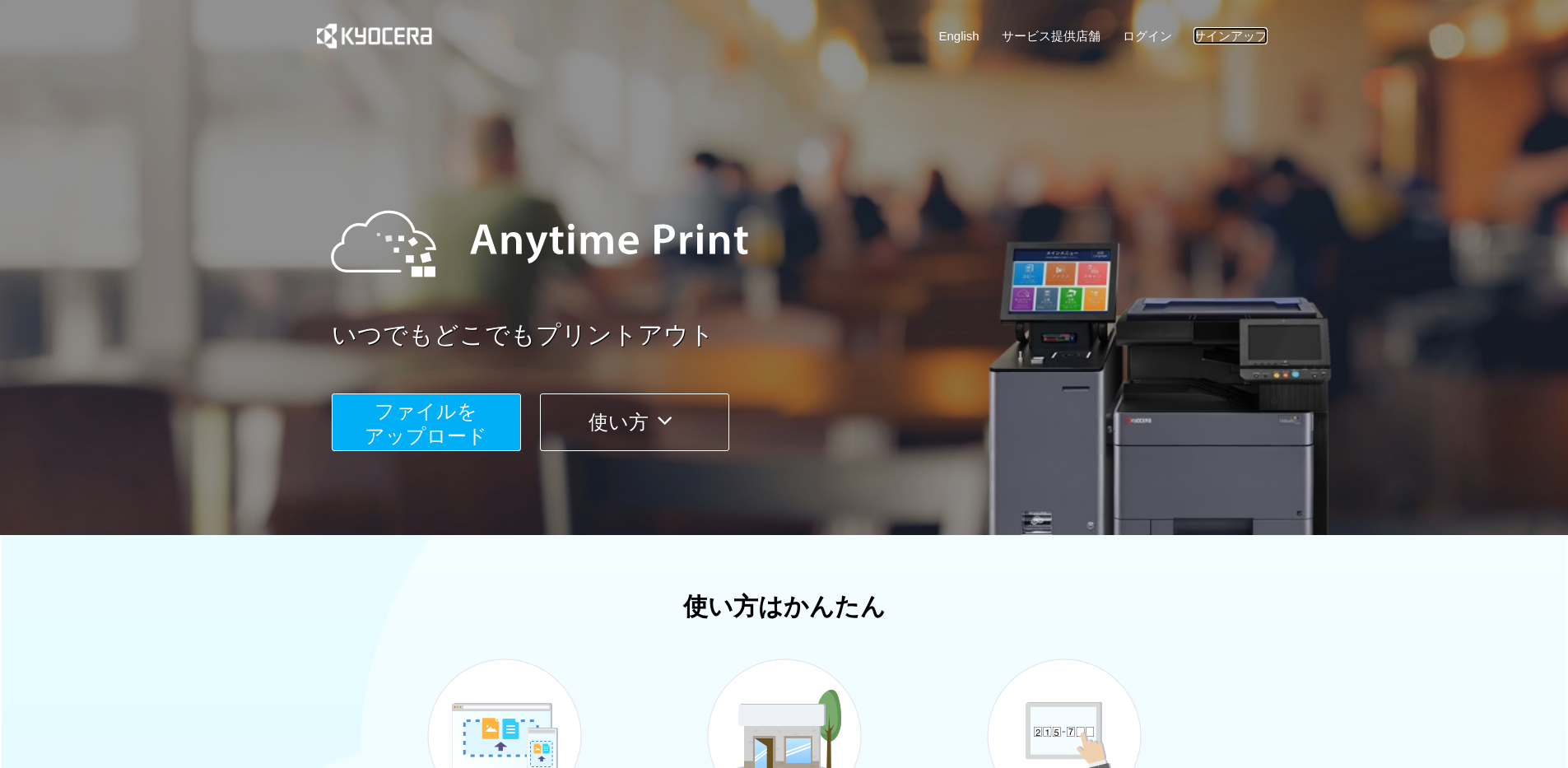 click on "サインアップ" at bounding box center [1231, 35] 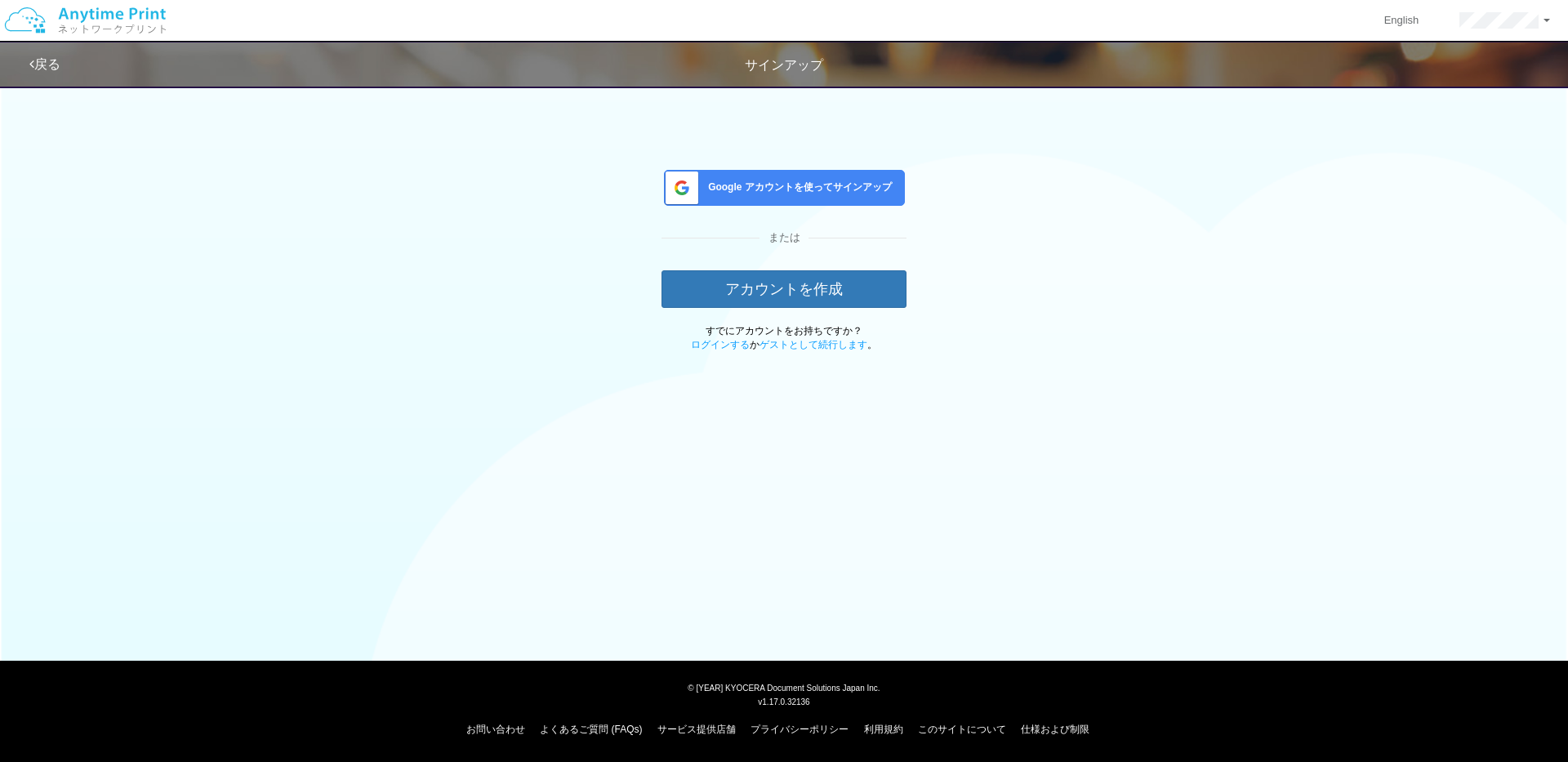 click at bounding box center [85, 20] 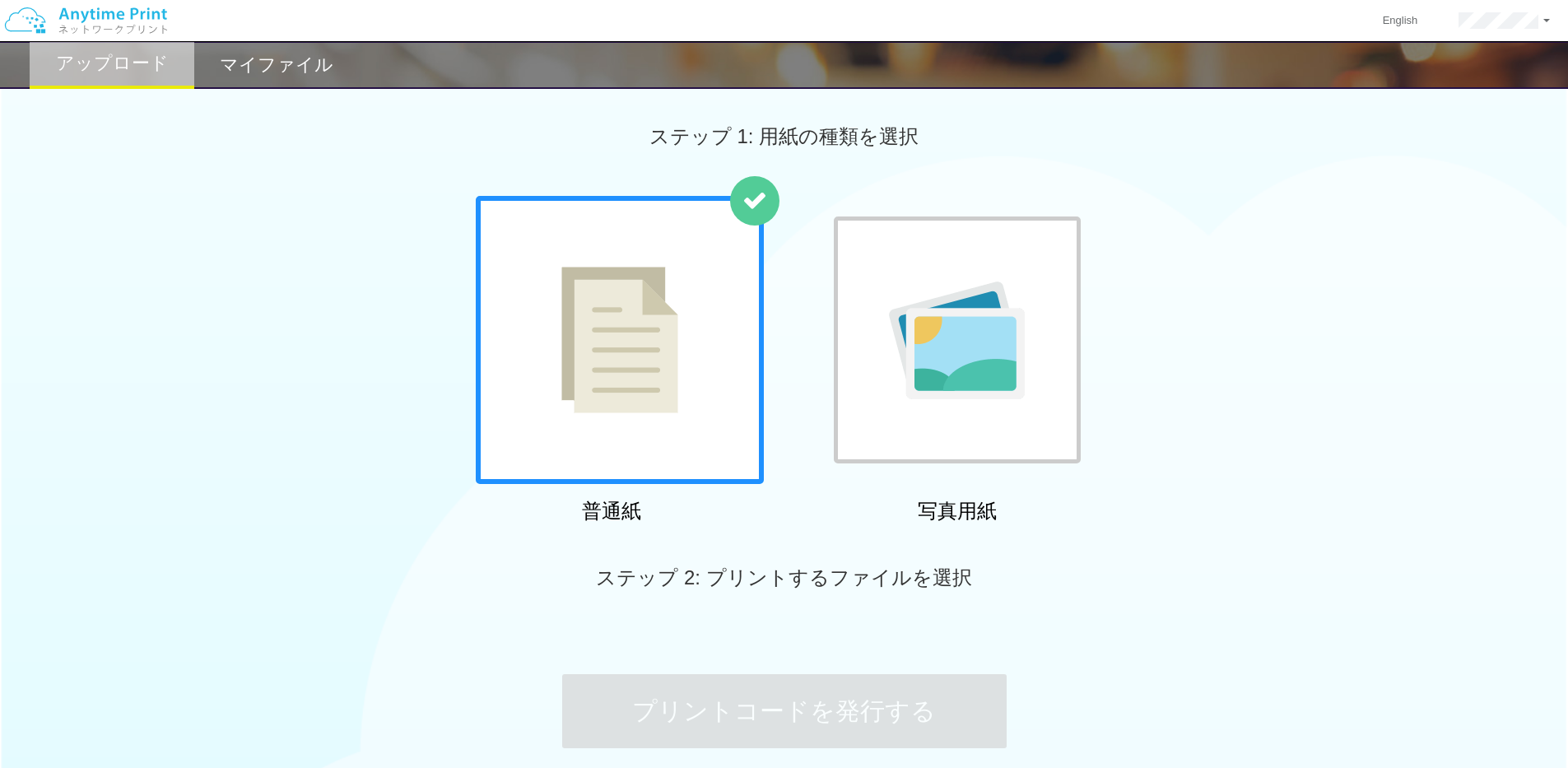 click on "マイファイル" at bounding box center [277, 65] 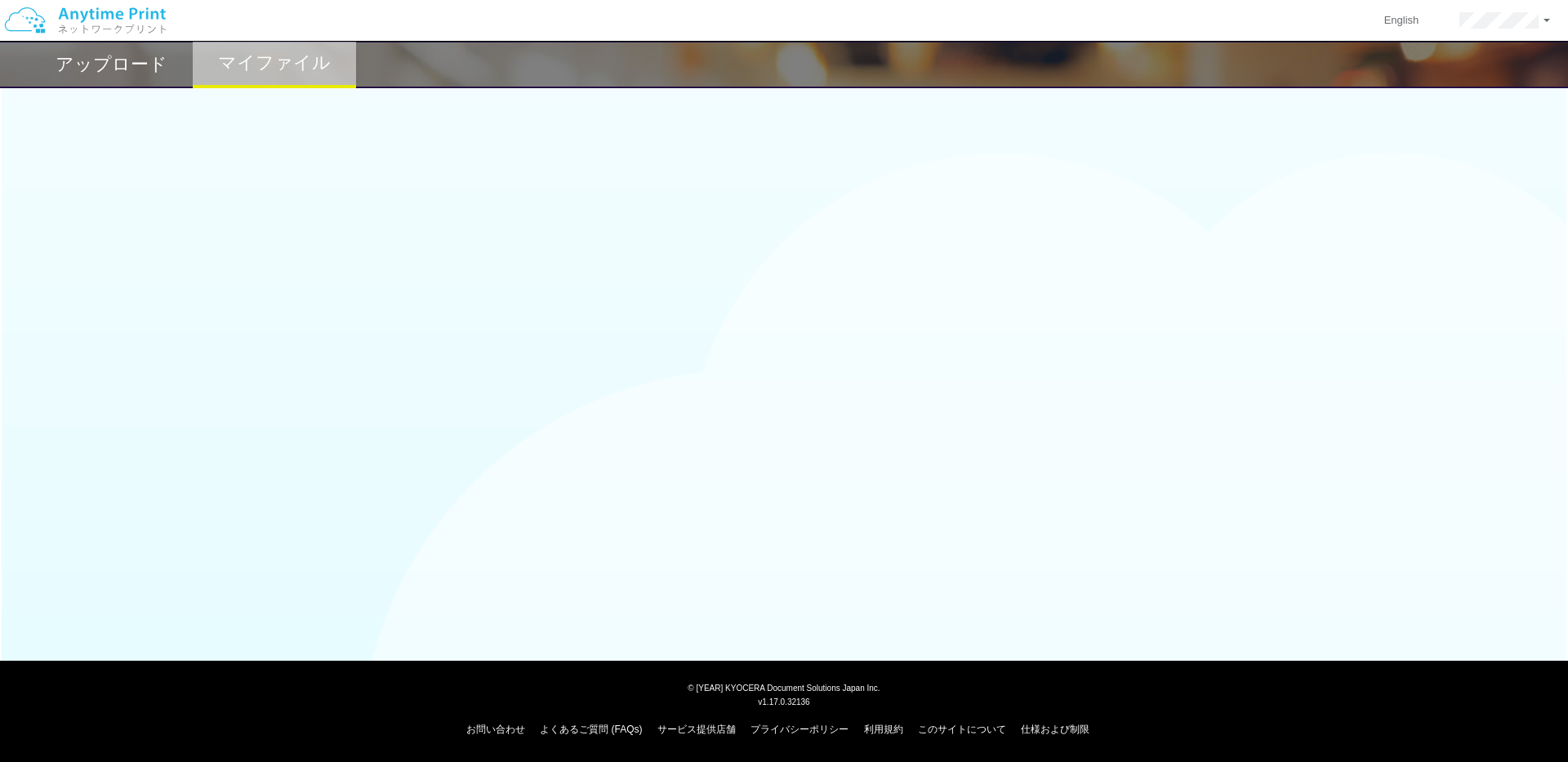 click on "マイファイル" at bounding box center [274, 63] 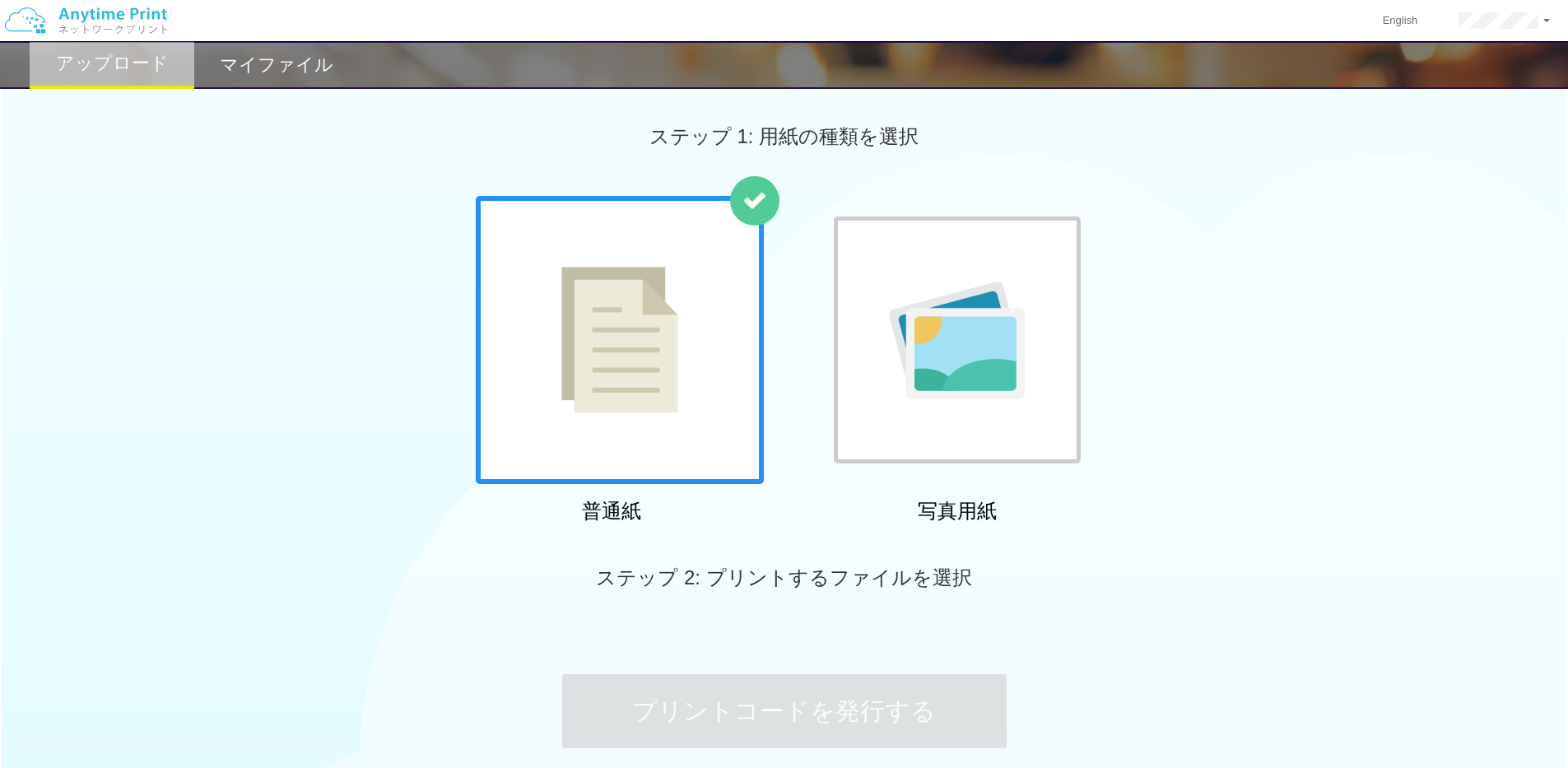 click on "マイファイル" at bounding box center (277, 65) 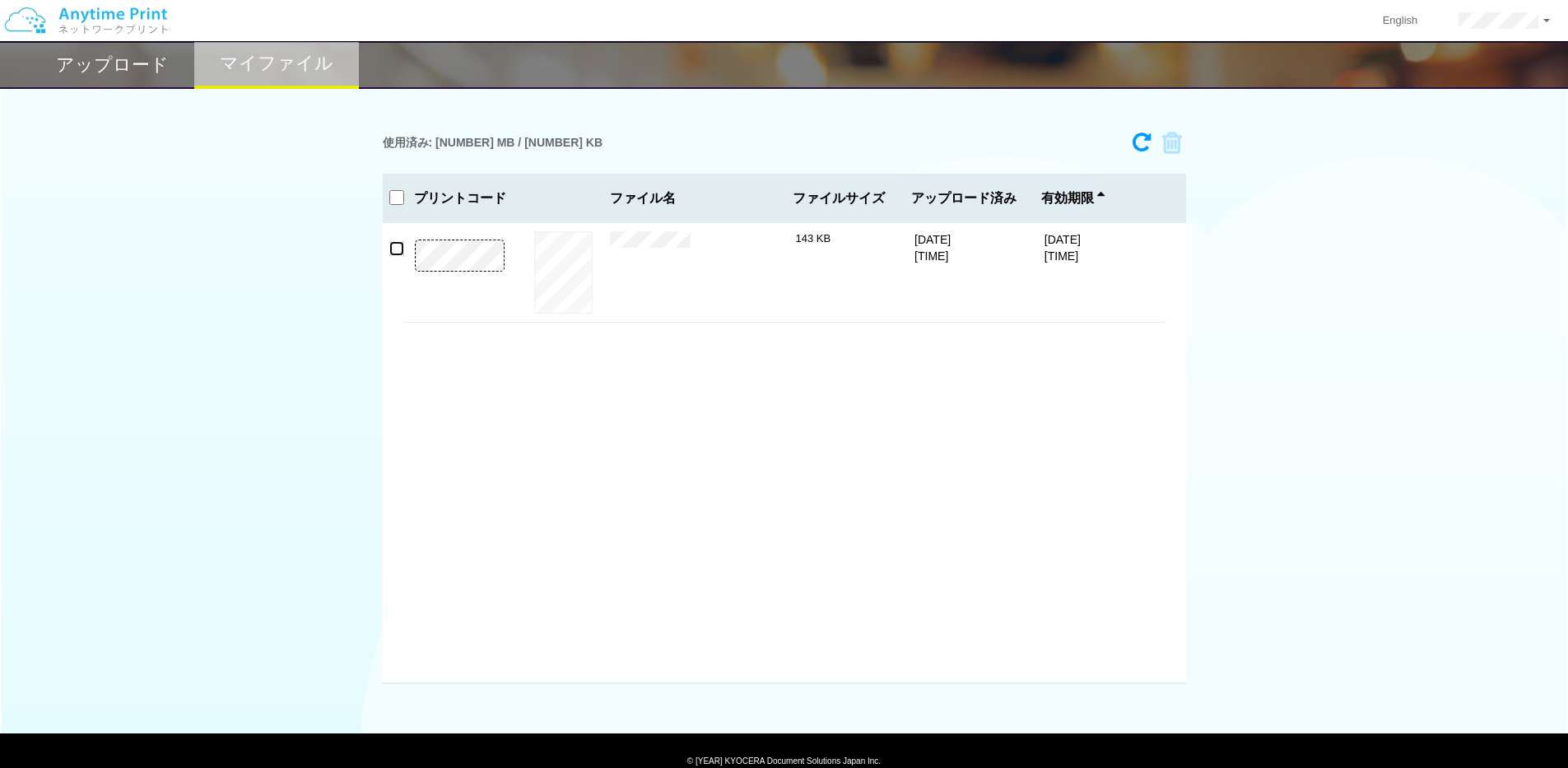 click at bounding box center [397, 249] 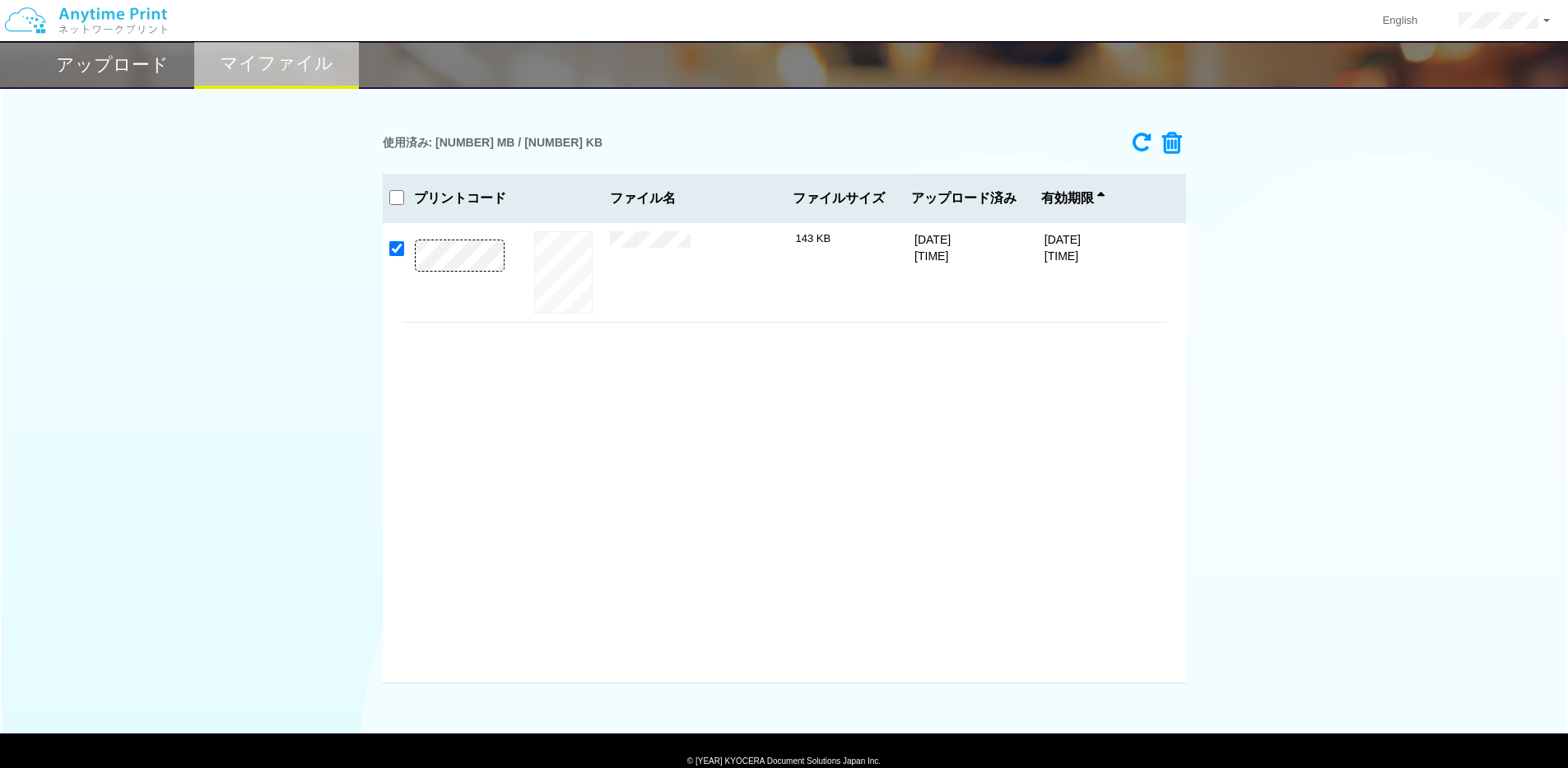 click at bounding box center [1166, 143] 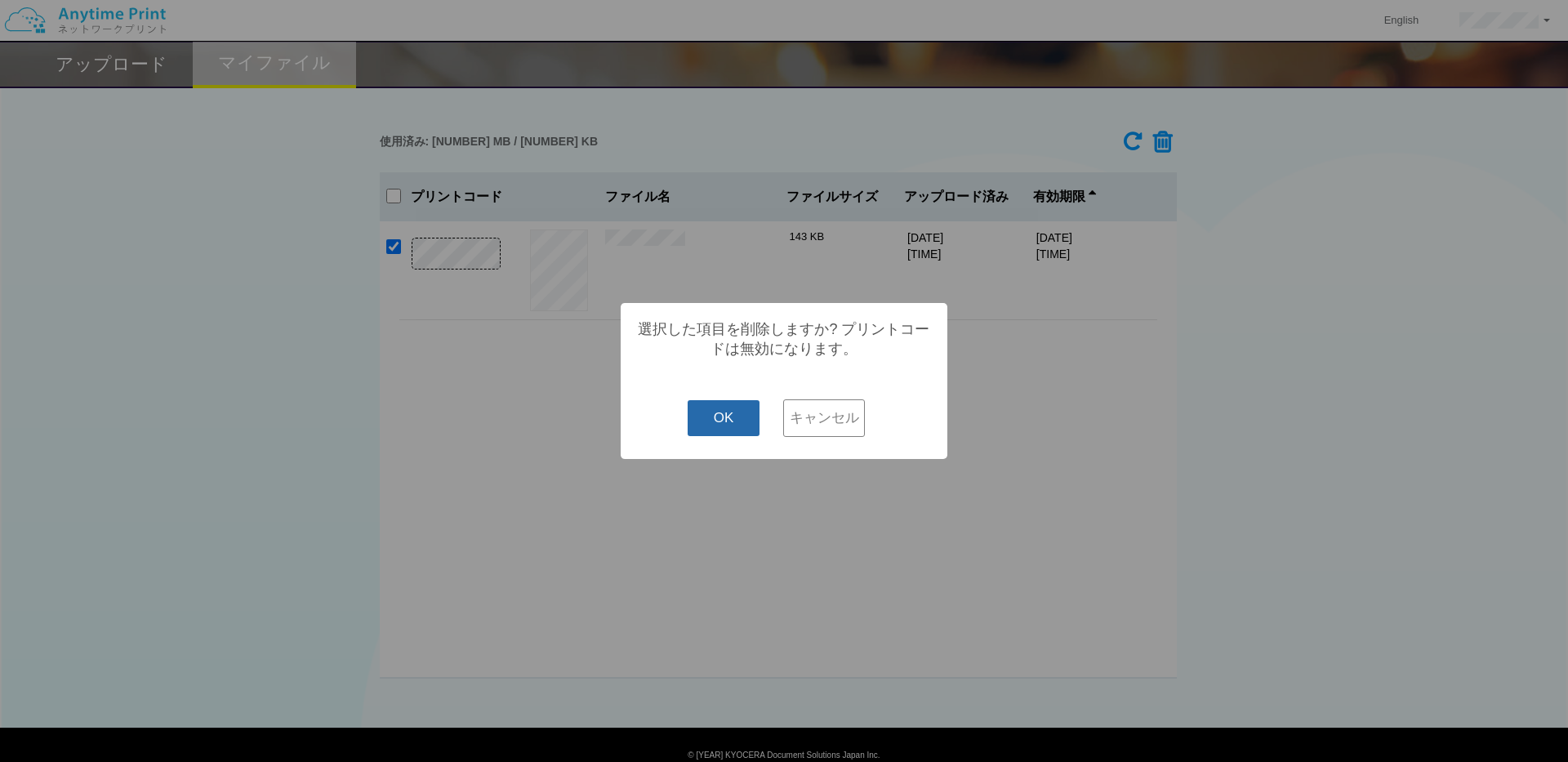 click on "OK" at bounding box center (724, 418) 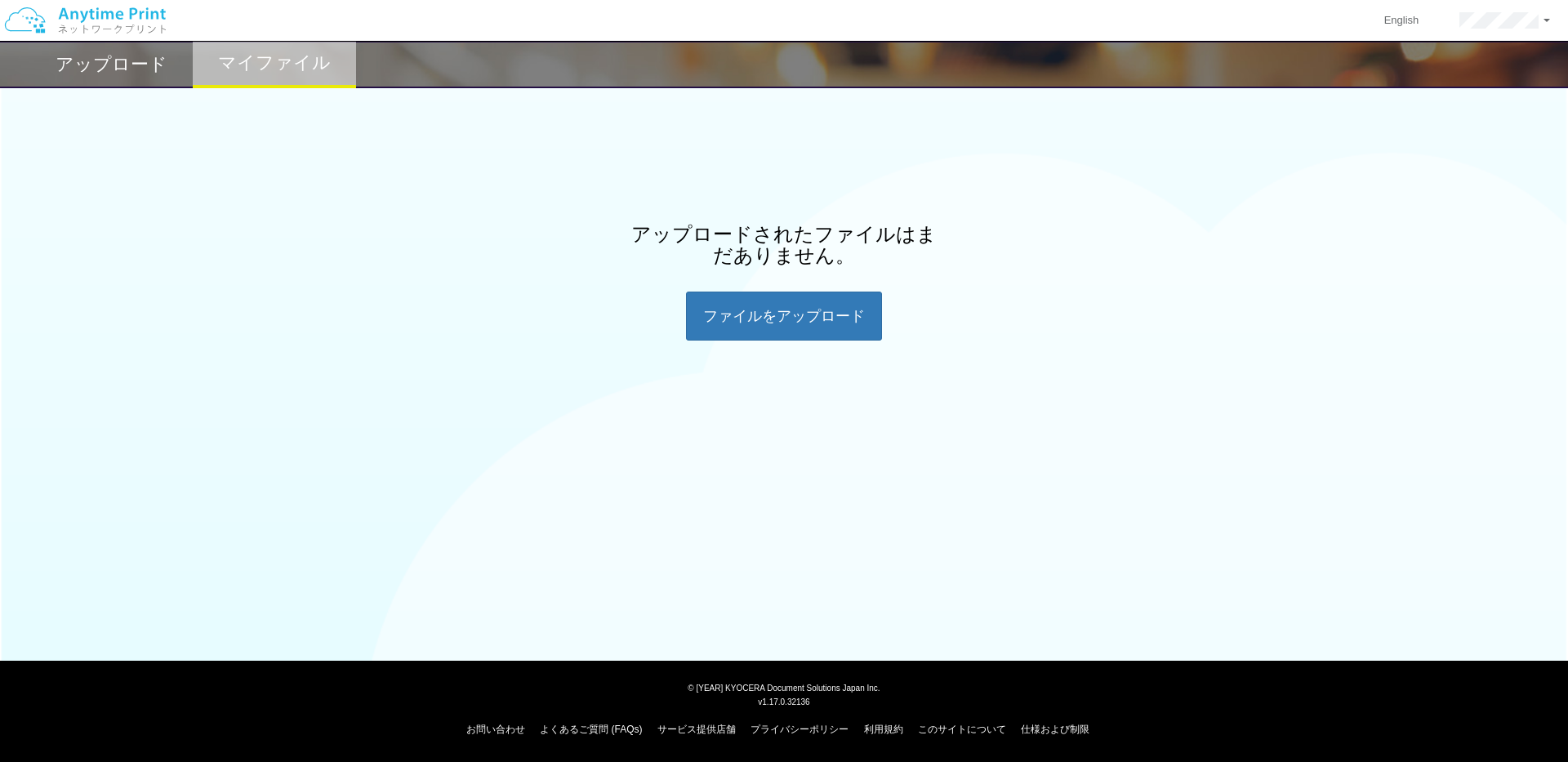 click at bounding box center [784, 497] 